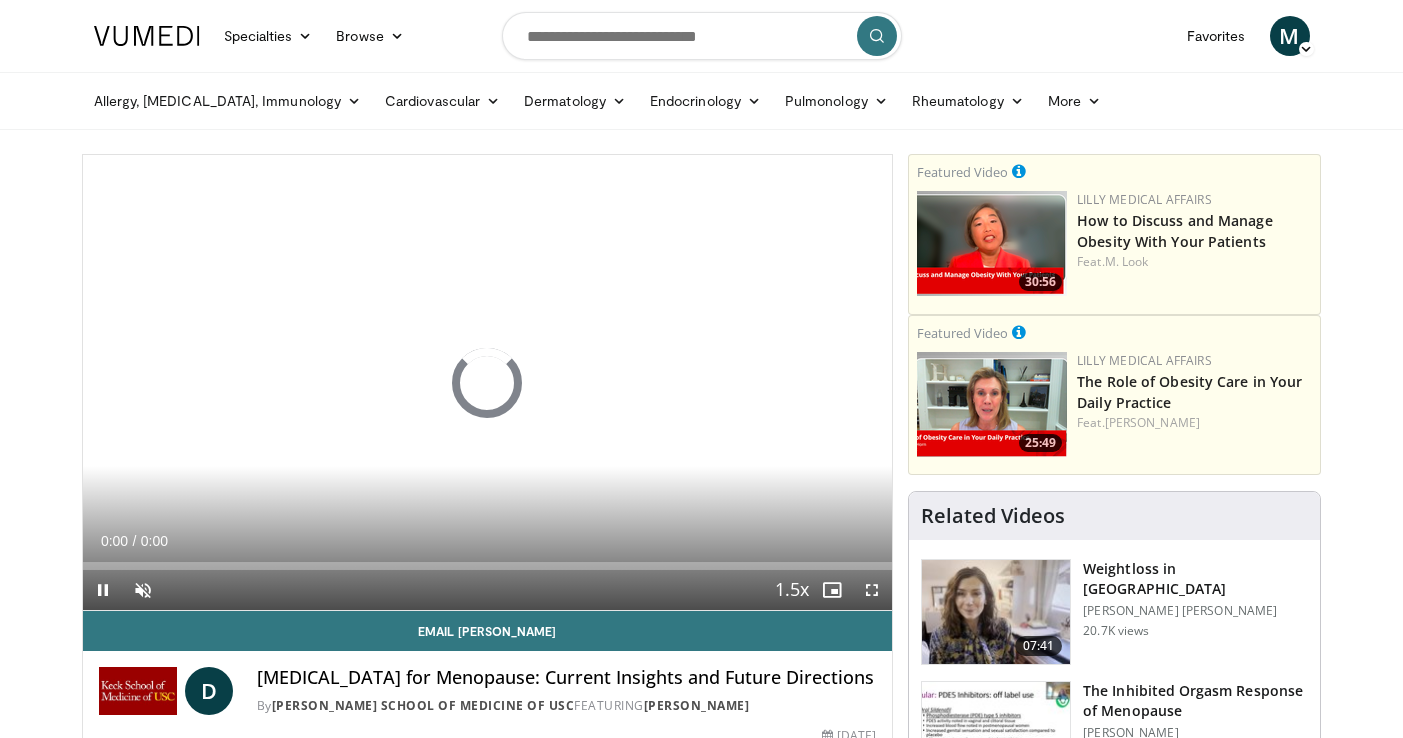 scroll, scrollTop: 0, scrollLeft: 0, axis: both 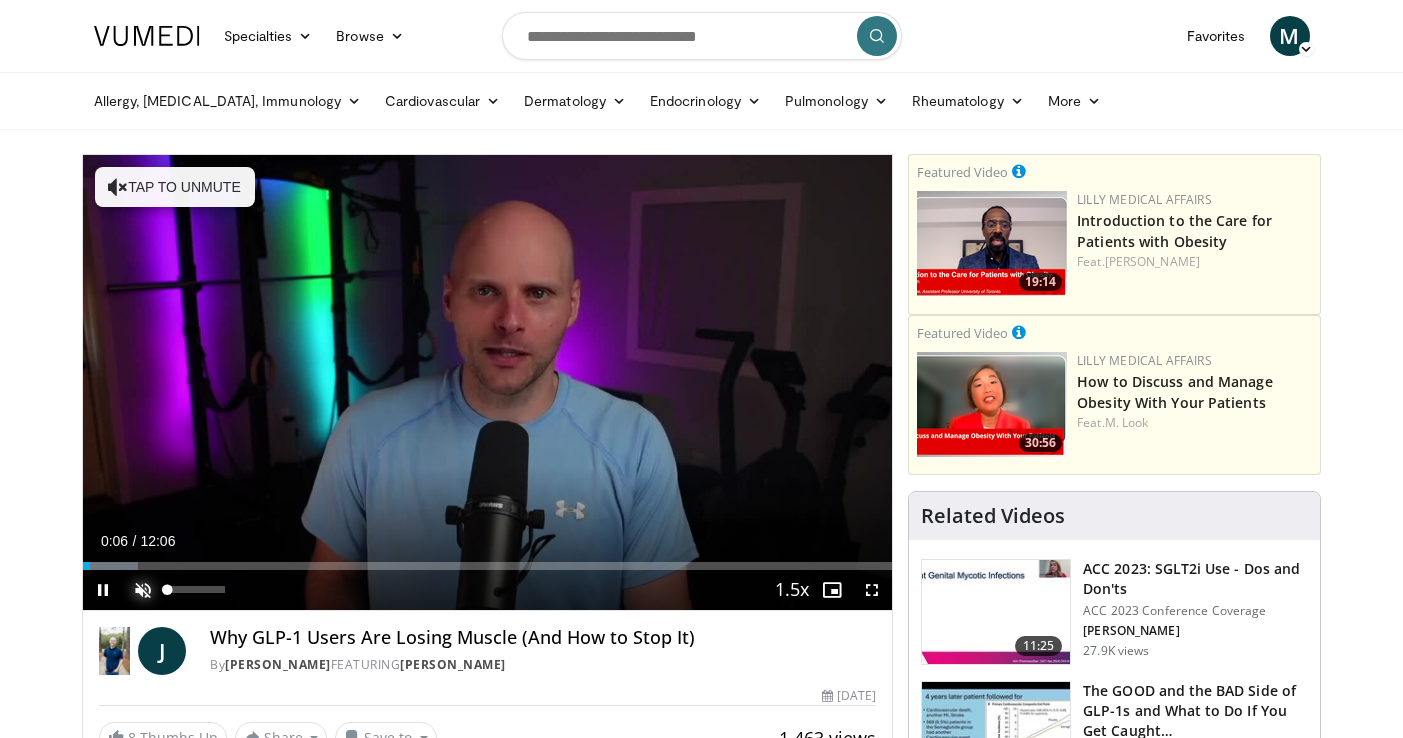 click at bounding box center (143, 590) 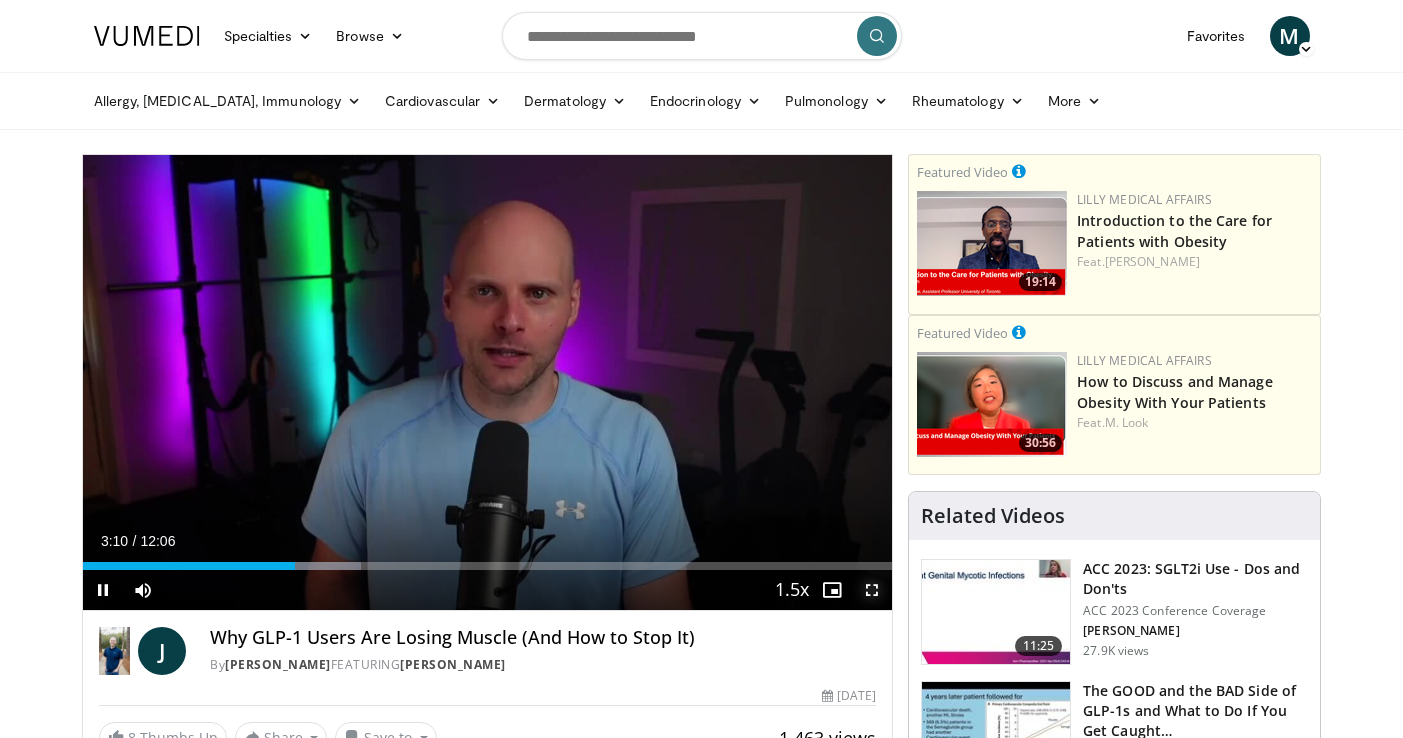click at bounding box center [872, 590] 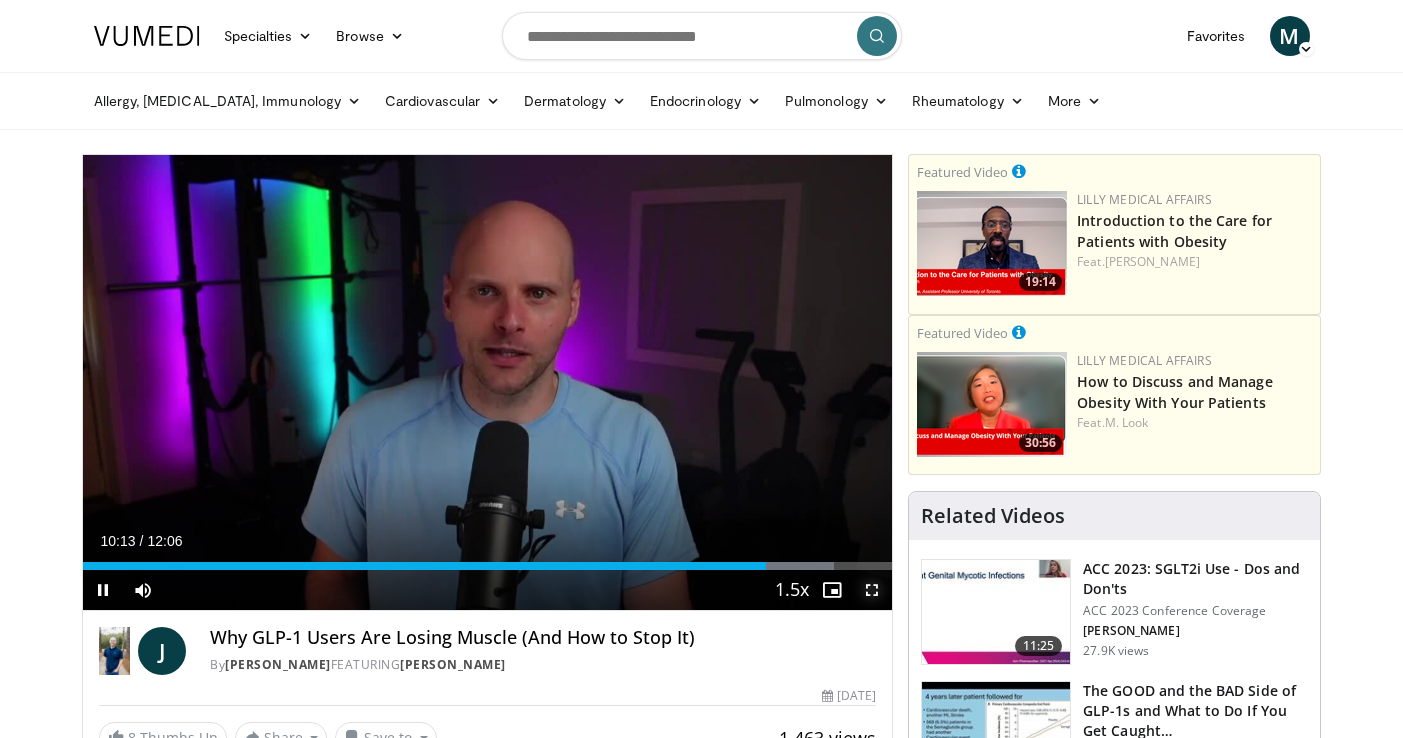 click at bounding box center (872, 590) 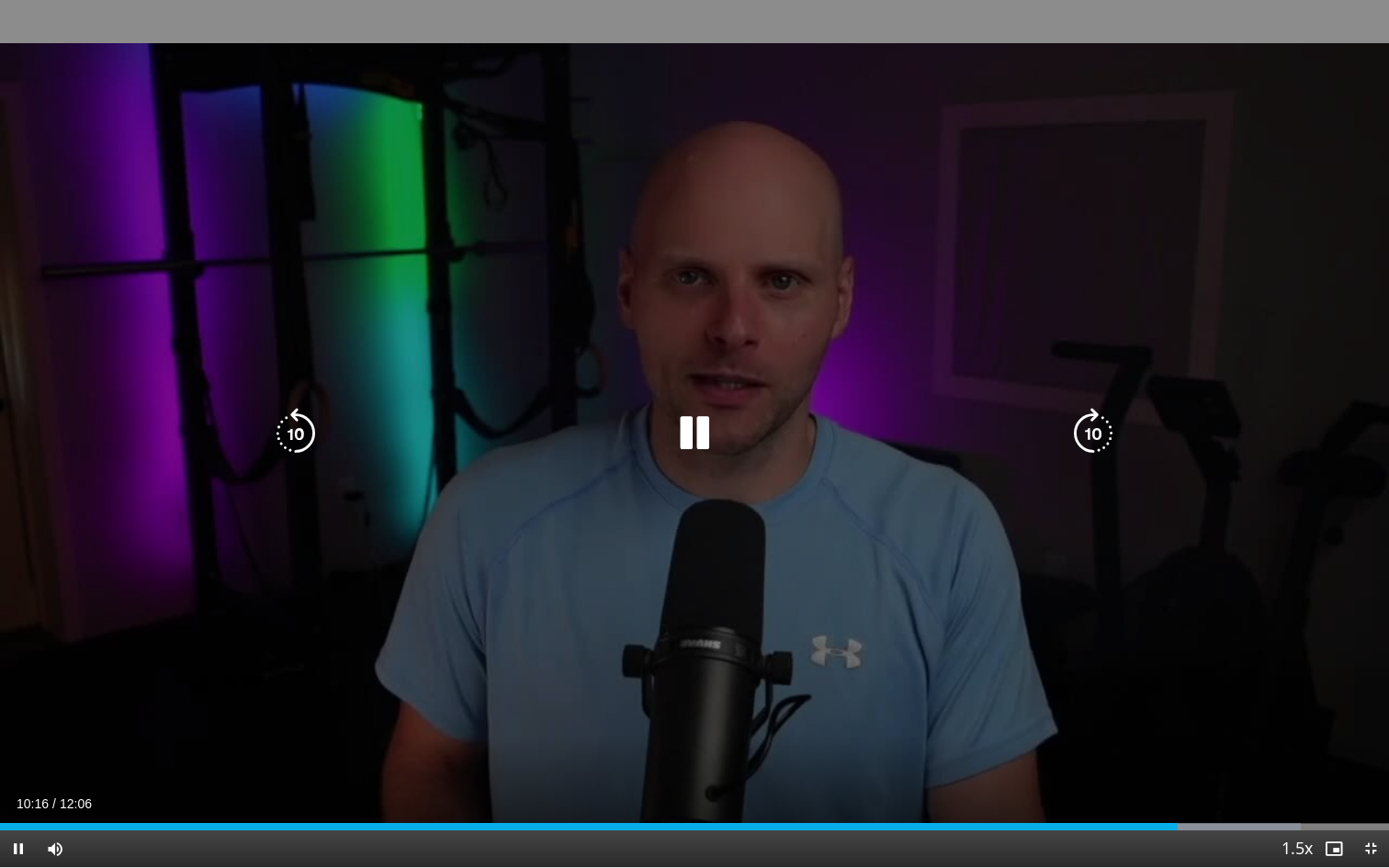 click on "10 seconds
Tap to unmute" at bounding box center (694, 434) 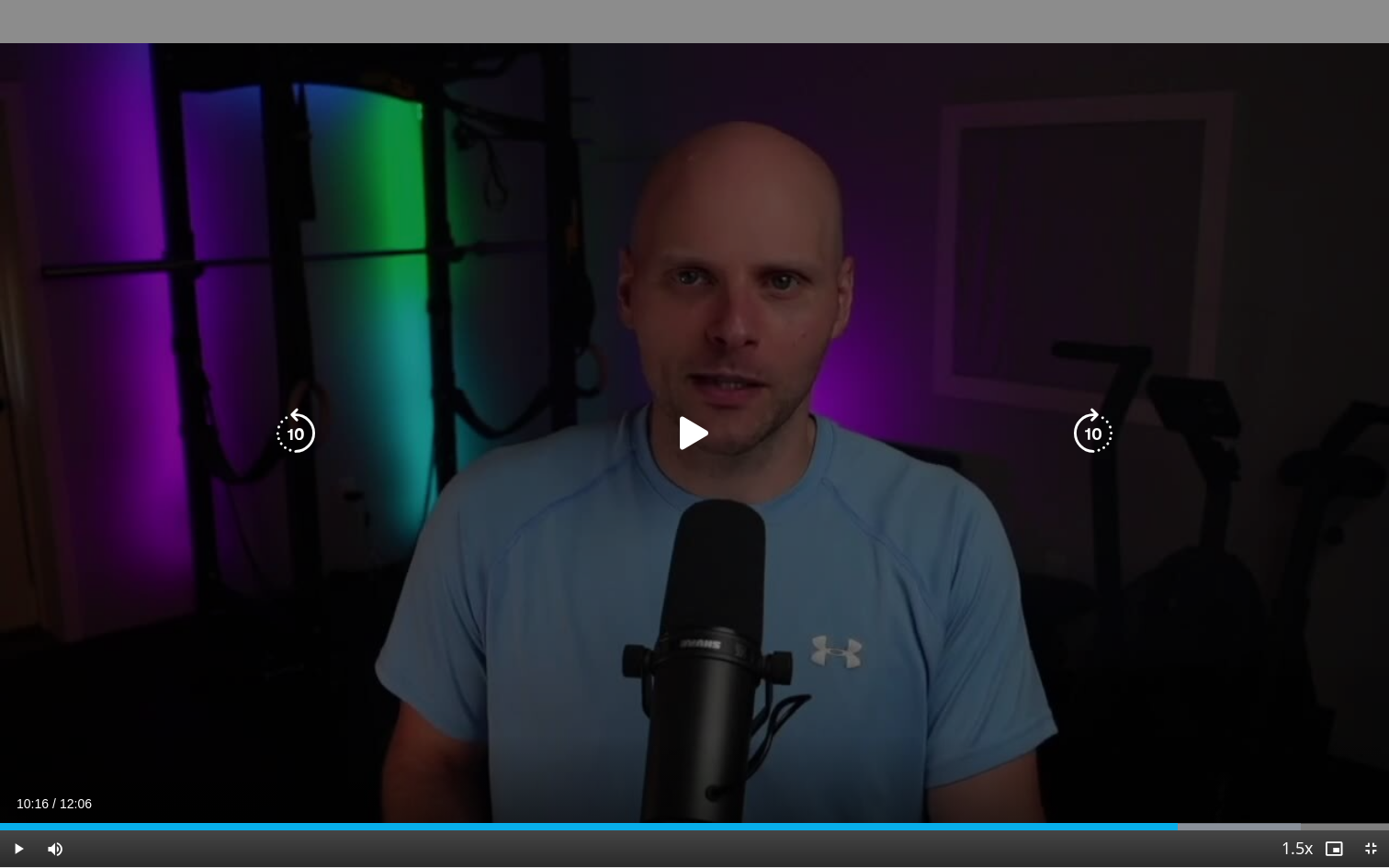 click on "10 seconds
Tap to unmute" at bounding box center (694, 434) 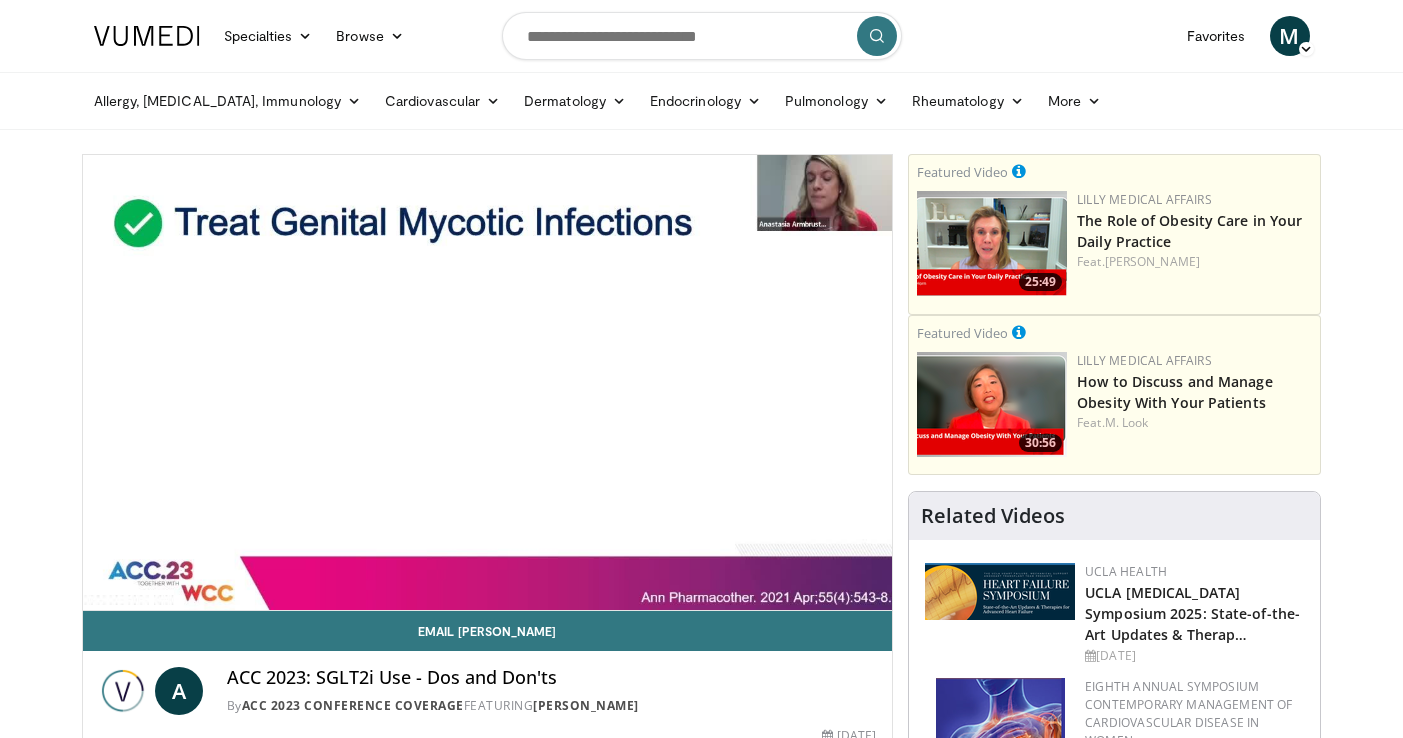 scroll, scrollTop: 0, scrollLeft: 0, axis: both 